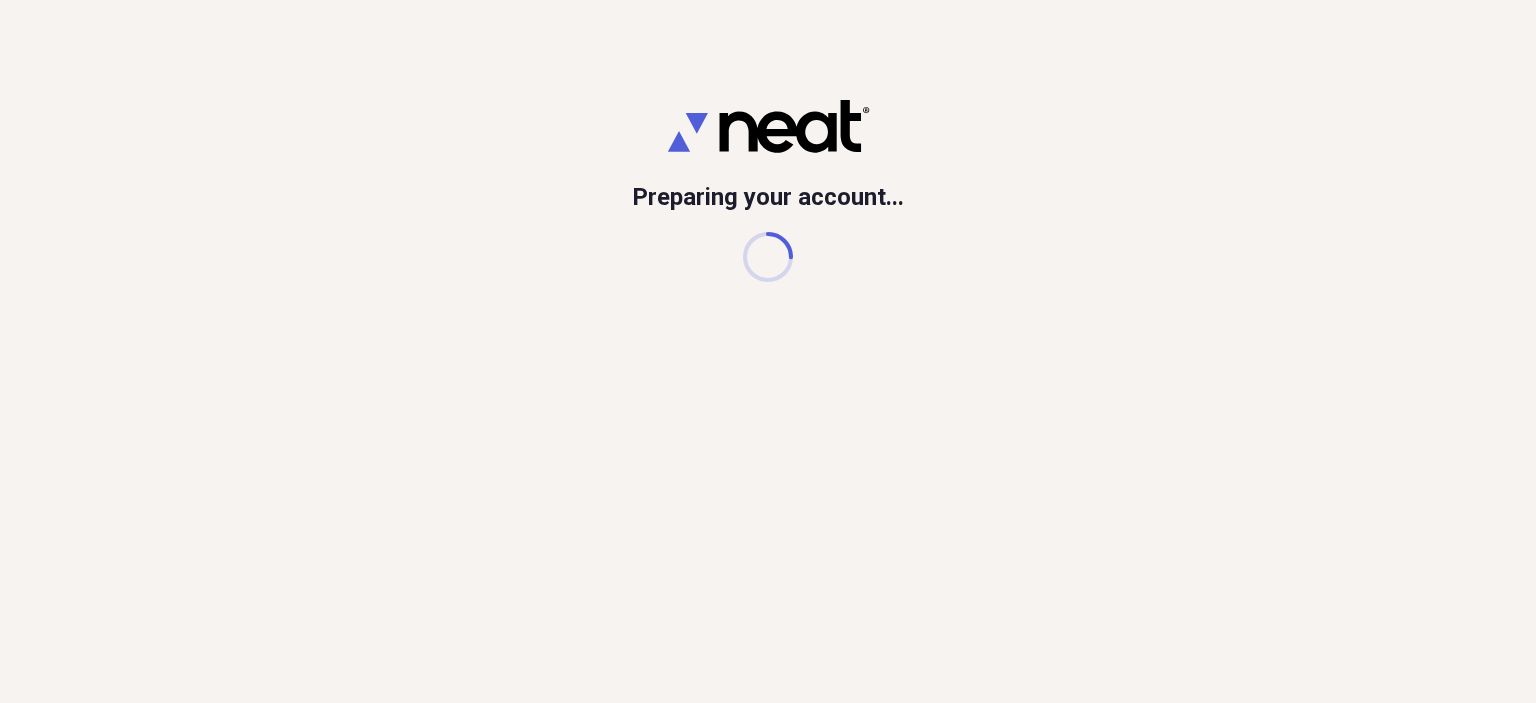 scroll, scrollTop: 0, scrollLeft: 0, axis: both 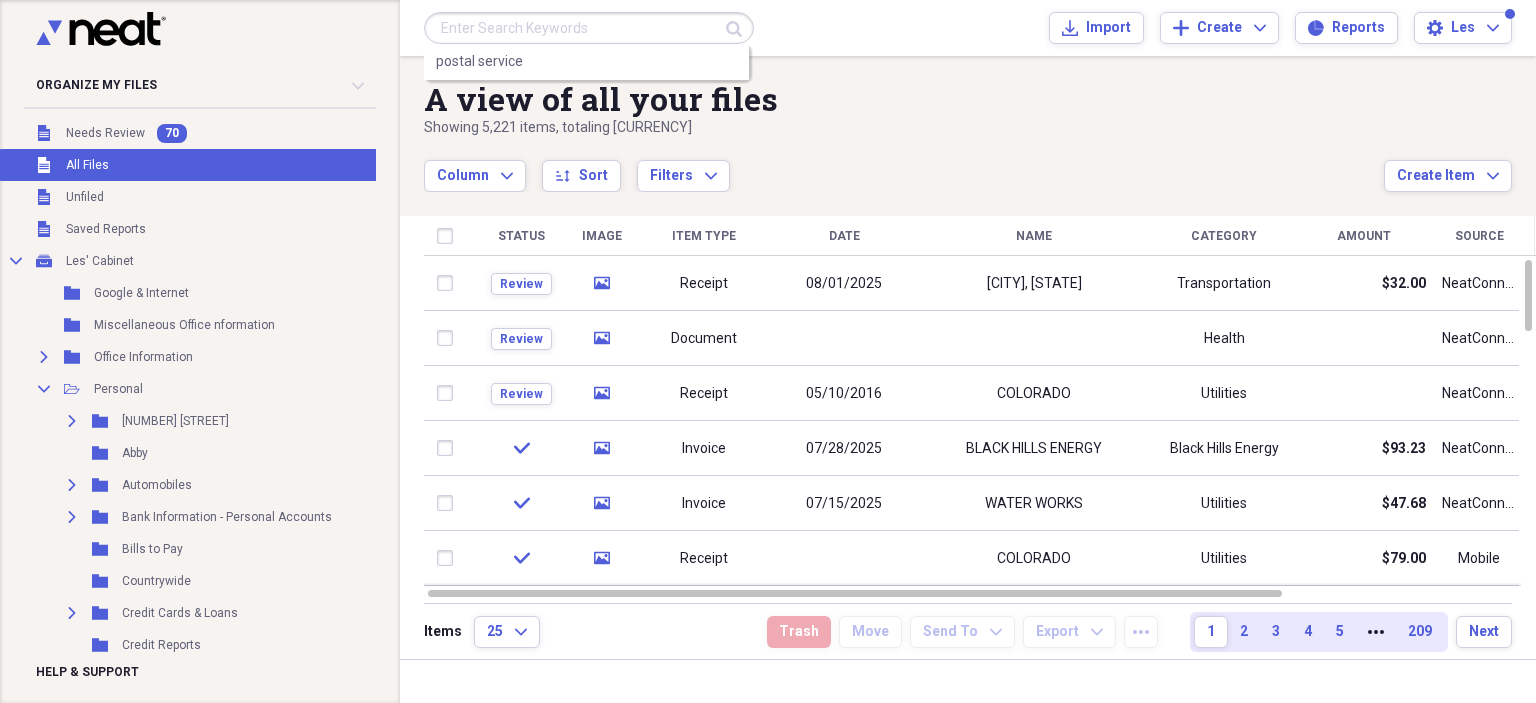 click at bounding box center (589, 28) 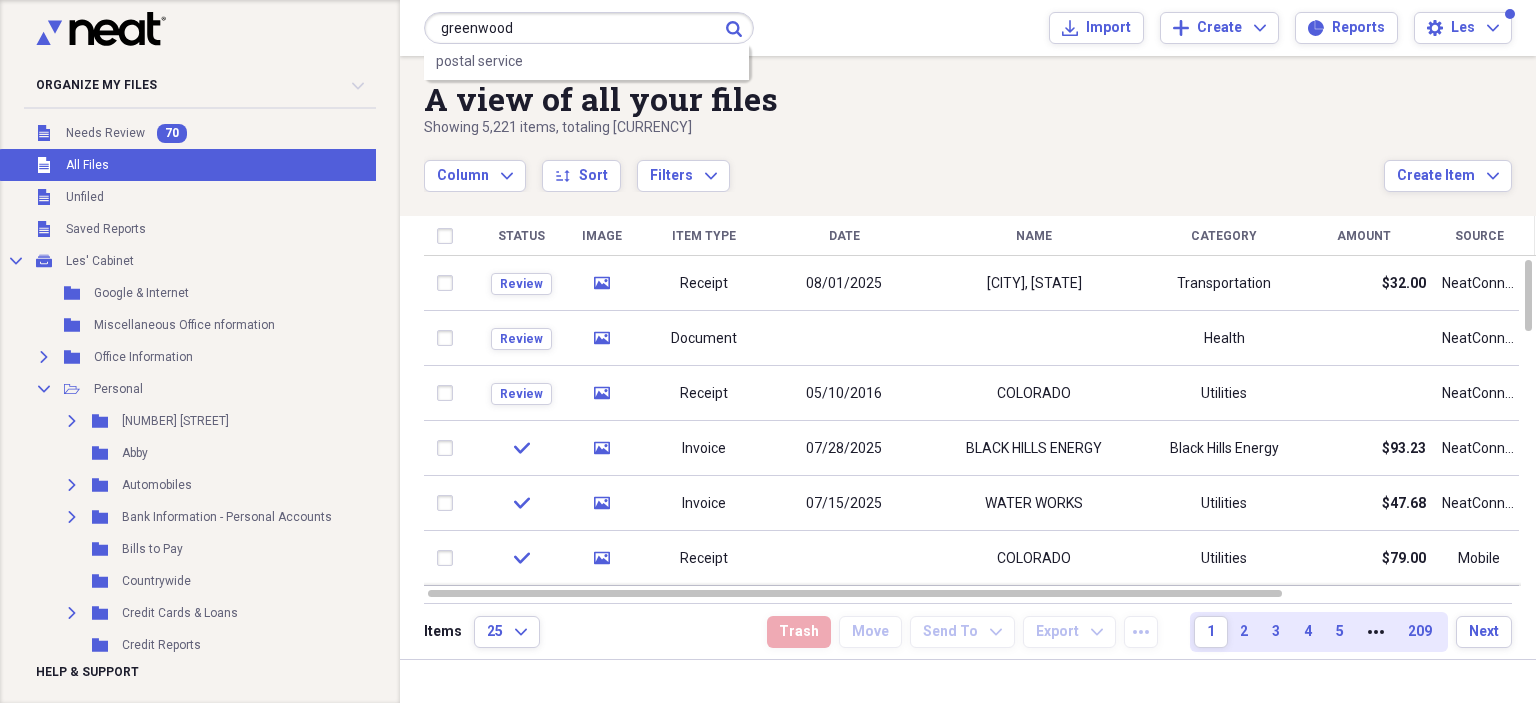type on "greenwood" 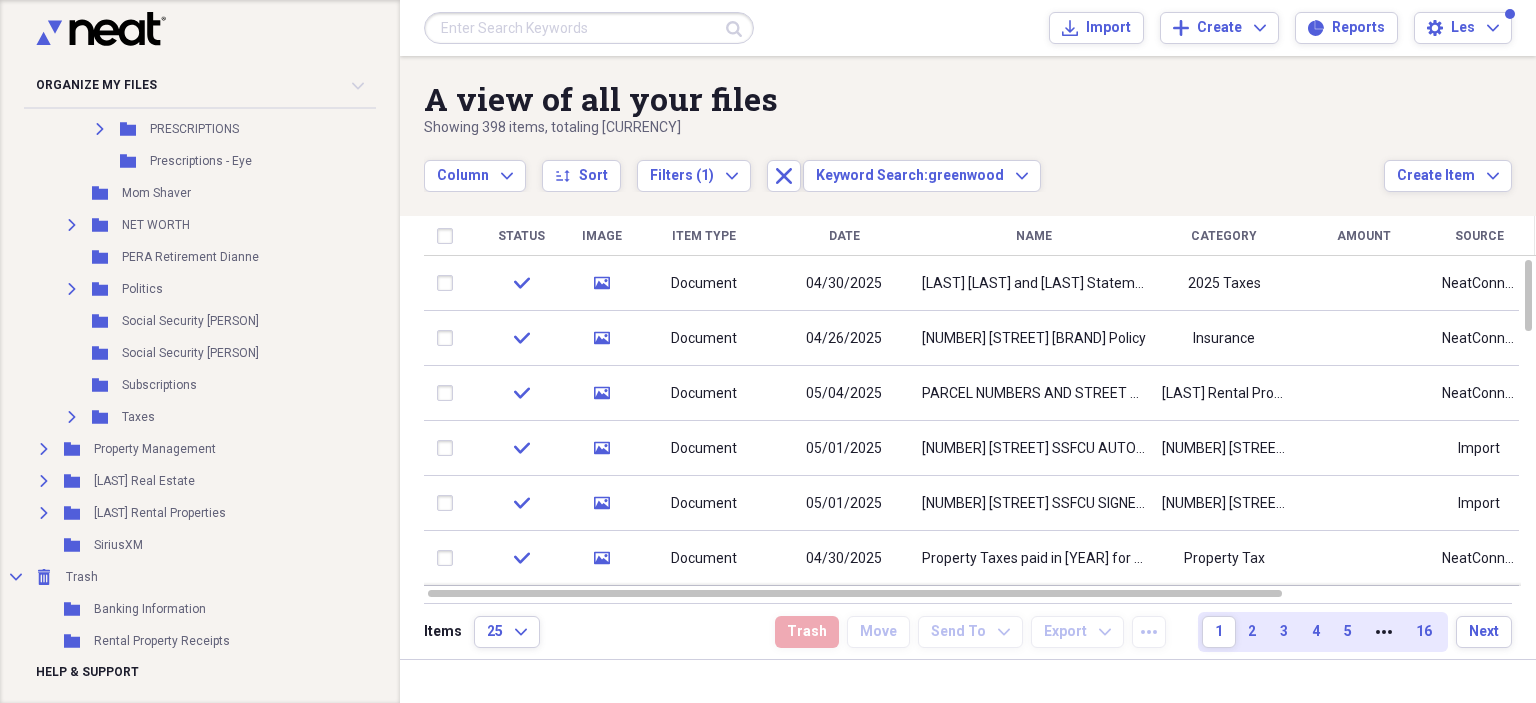 scroll, scrollTop: 1138, scrollLeft: 0, axis: vertical 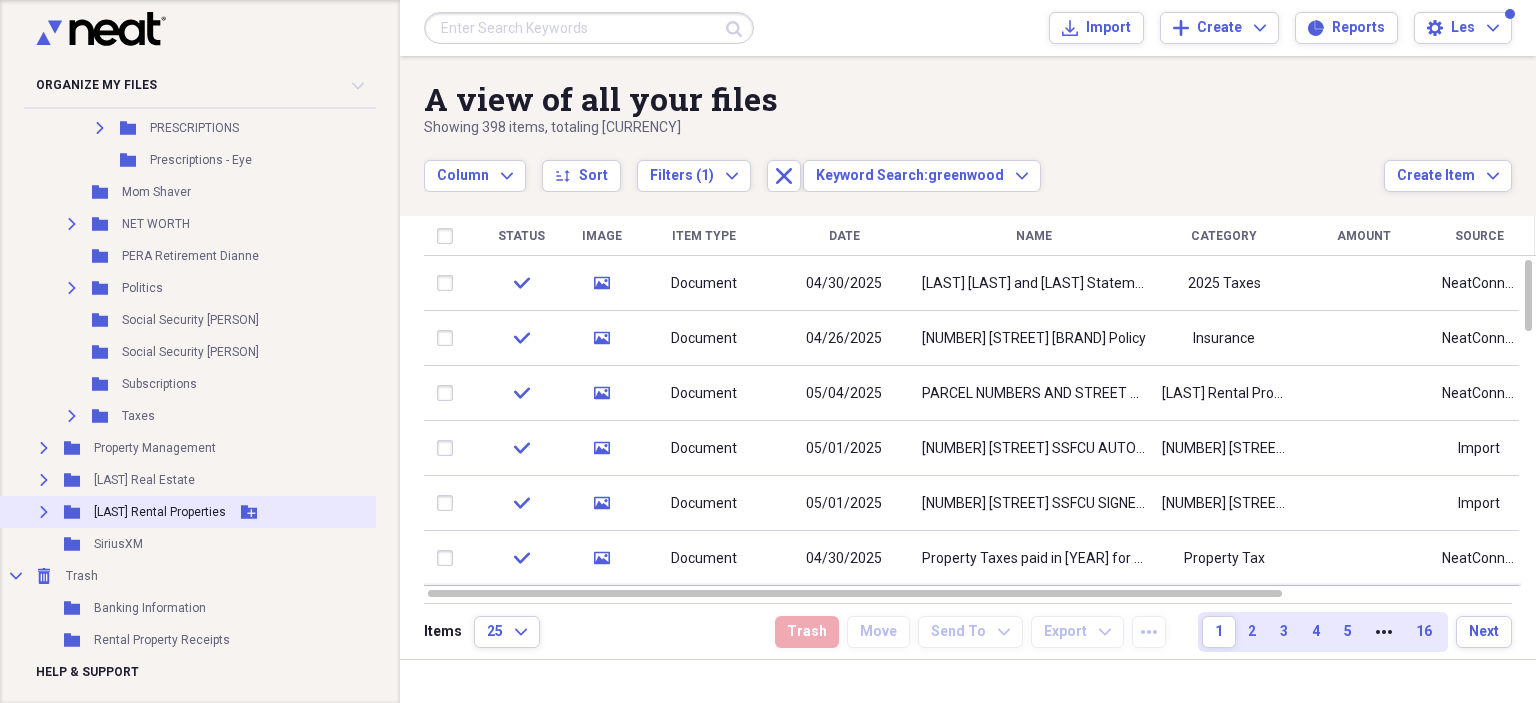 click on "Expand" 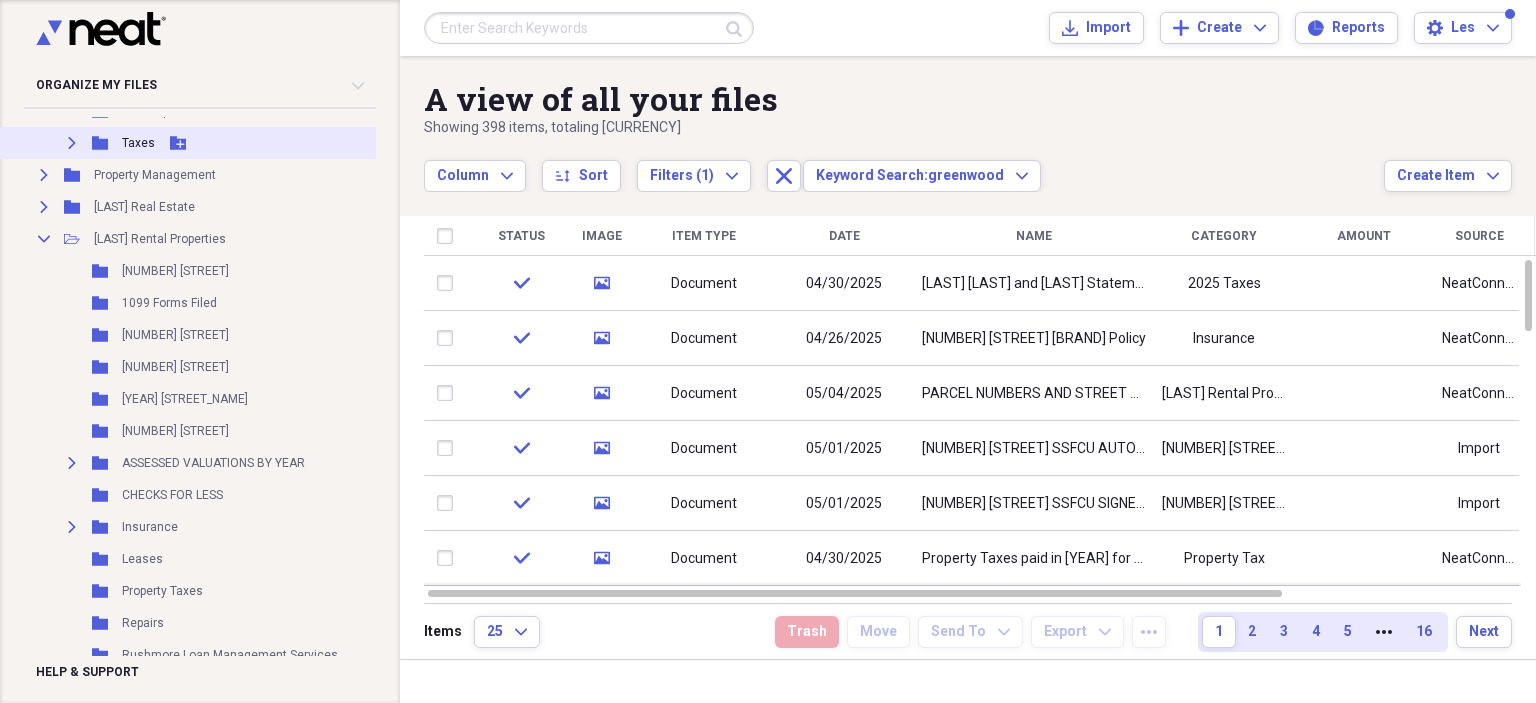 scroll, scrollTop: 1438, scrollLeft: 0, axis: vertical 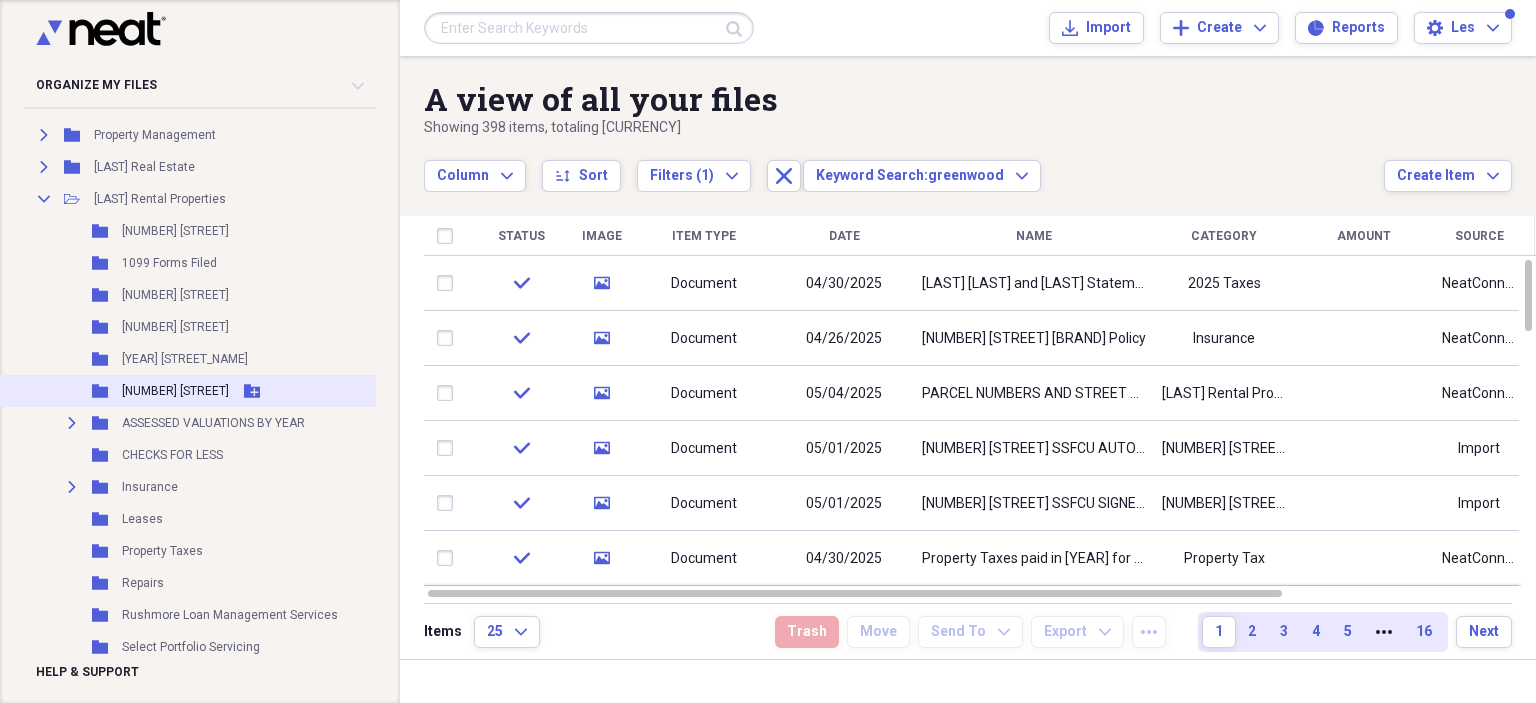 click on "[NUMBER] [STREET]" at bounding box center [175, 391] 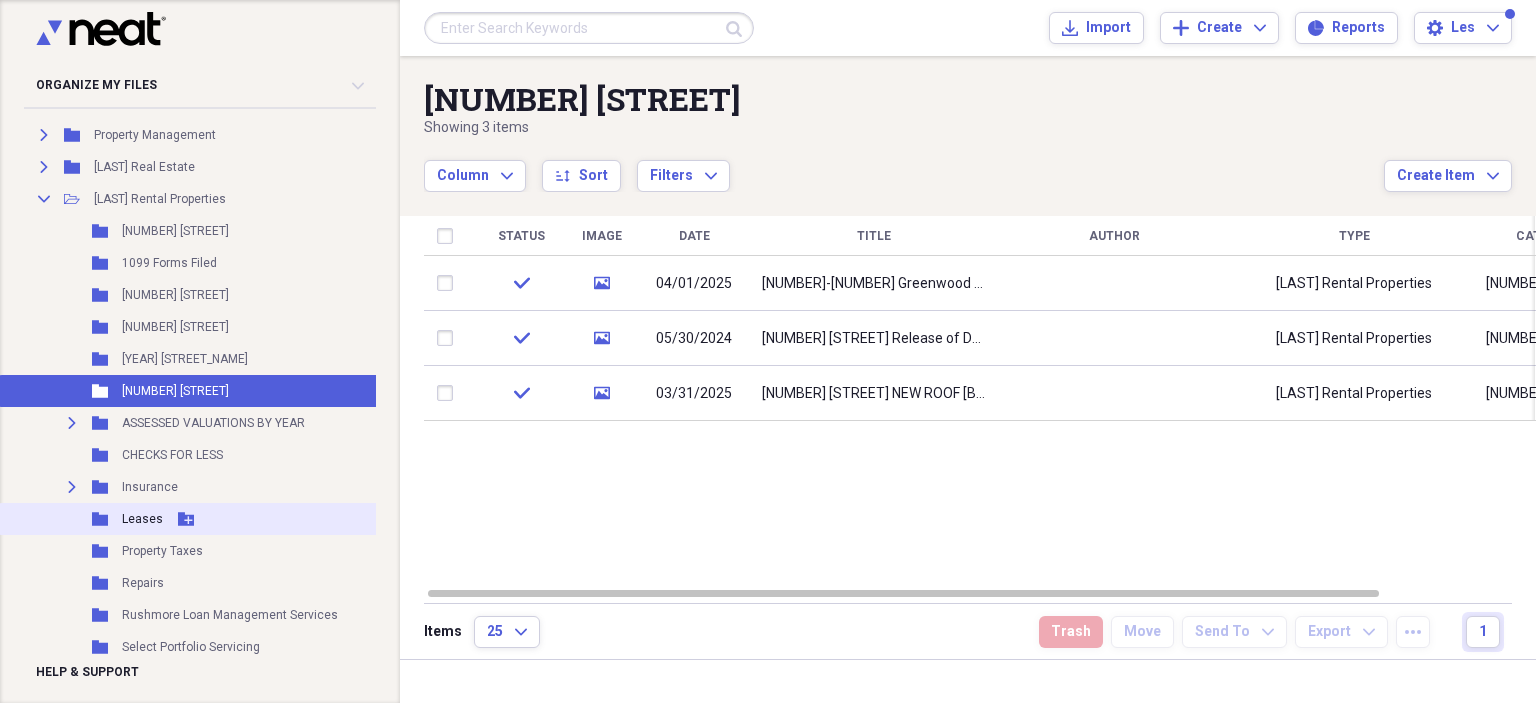 click on "Leases" at bounding box center [142, 519] 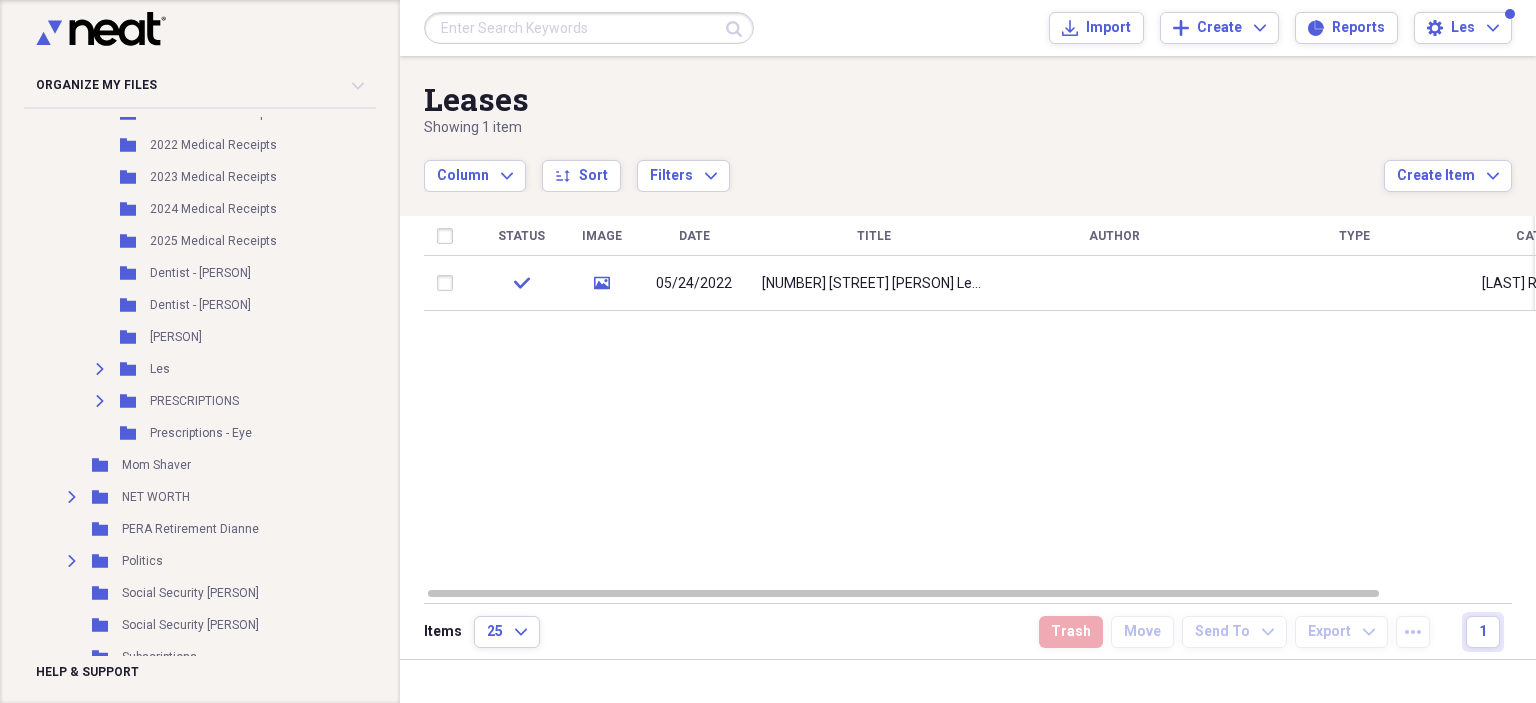 scroll, scrollTop: 838, scrollLeft: 0, axis: vertical 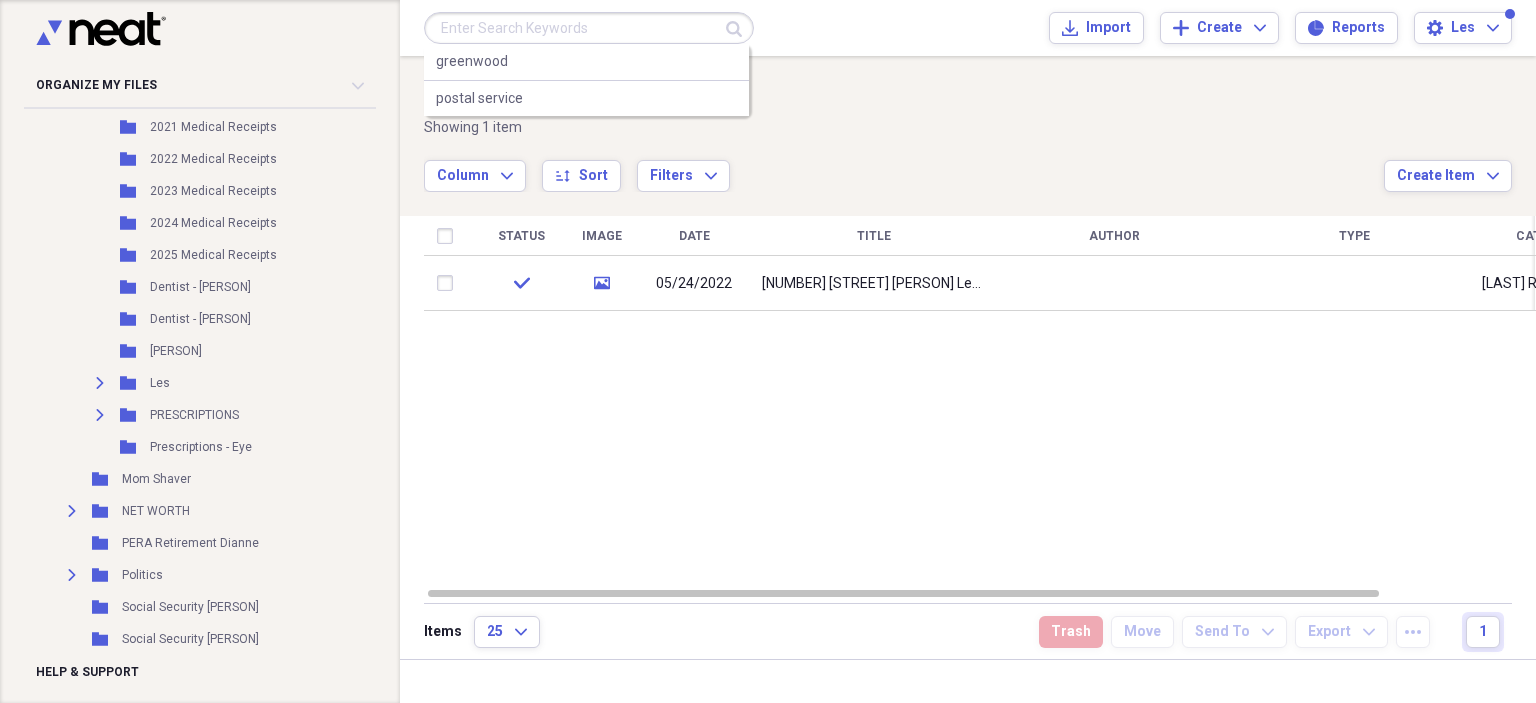 click at bounding box center [589, 28] 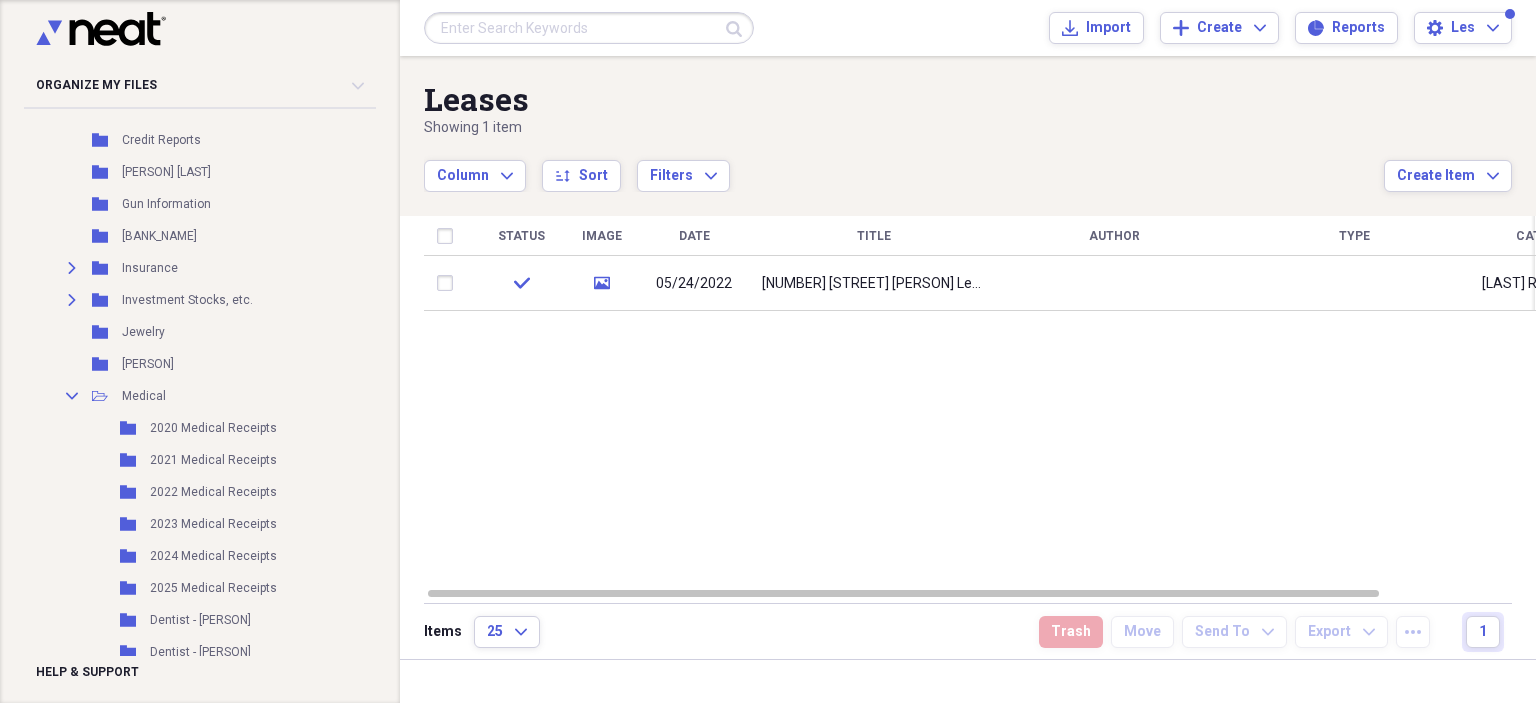 scroll, scrollTop: 0, scrollLeft: 0, axis: both 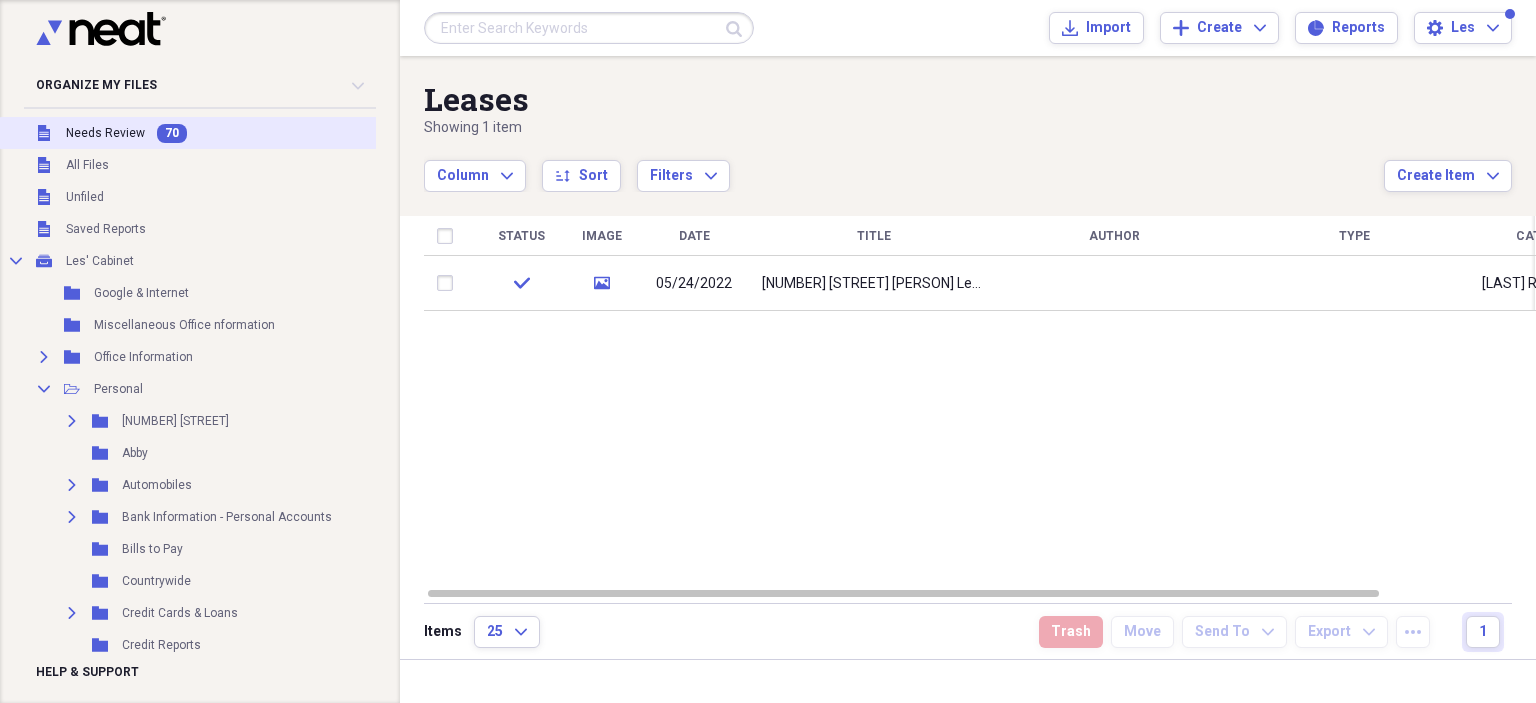 click on "Needs Review" at bounding box center [105, 133] 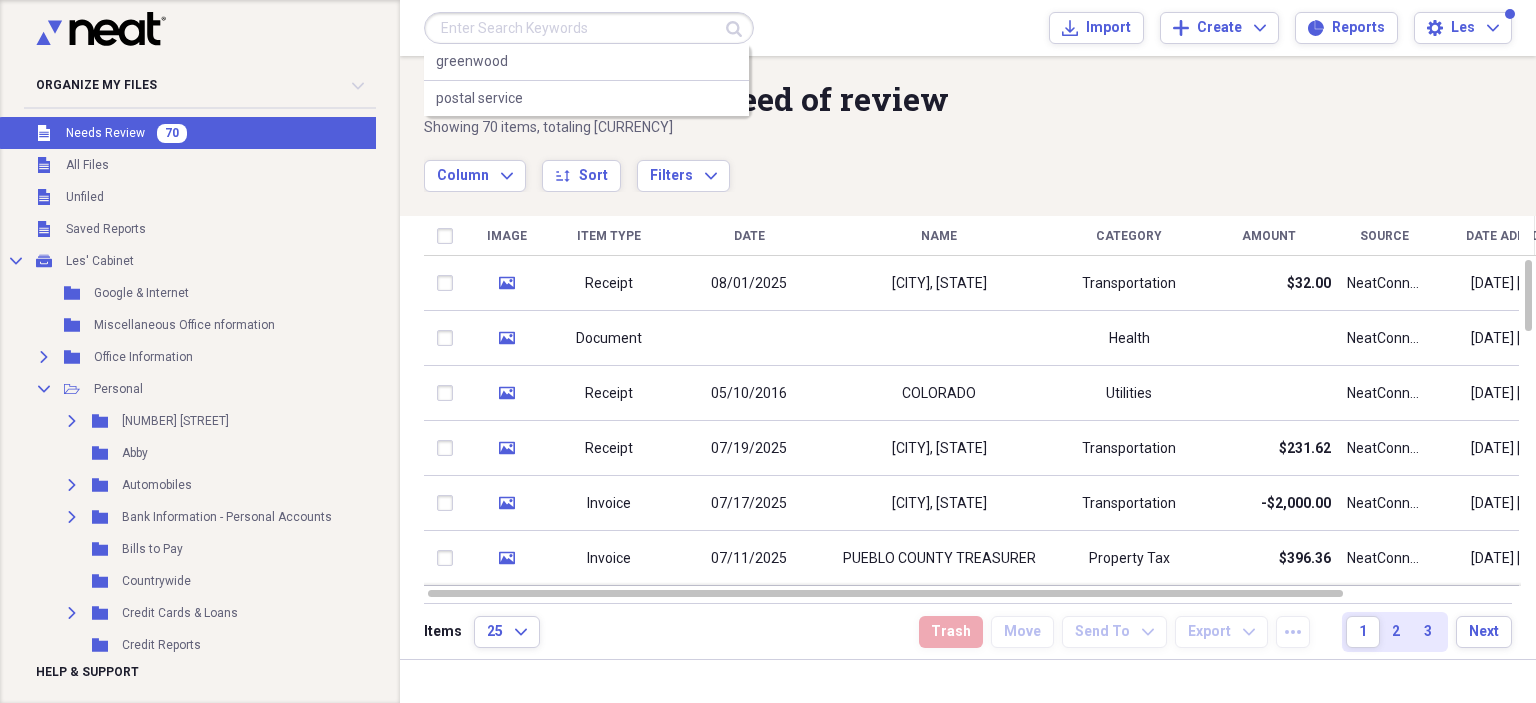 click at bounding box center (589, 28) 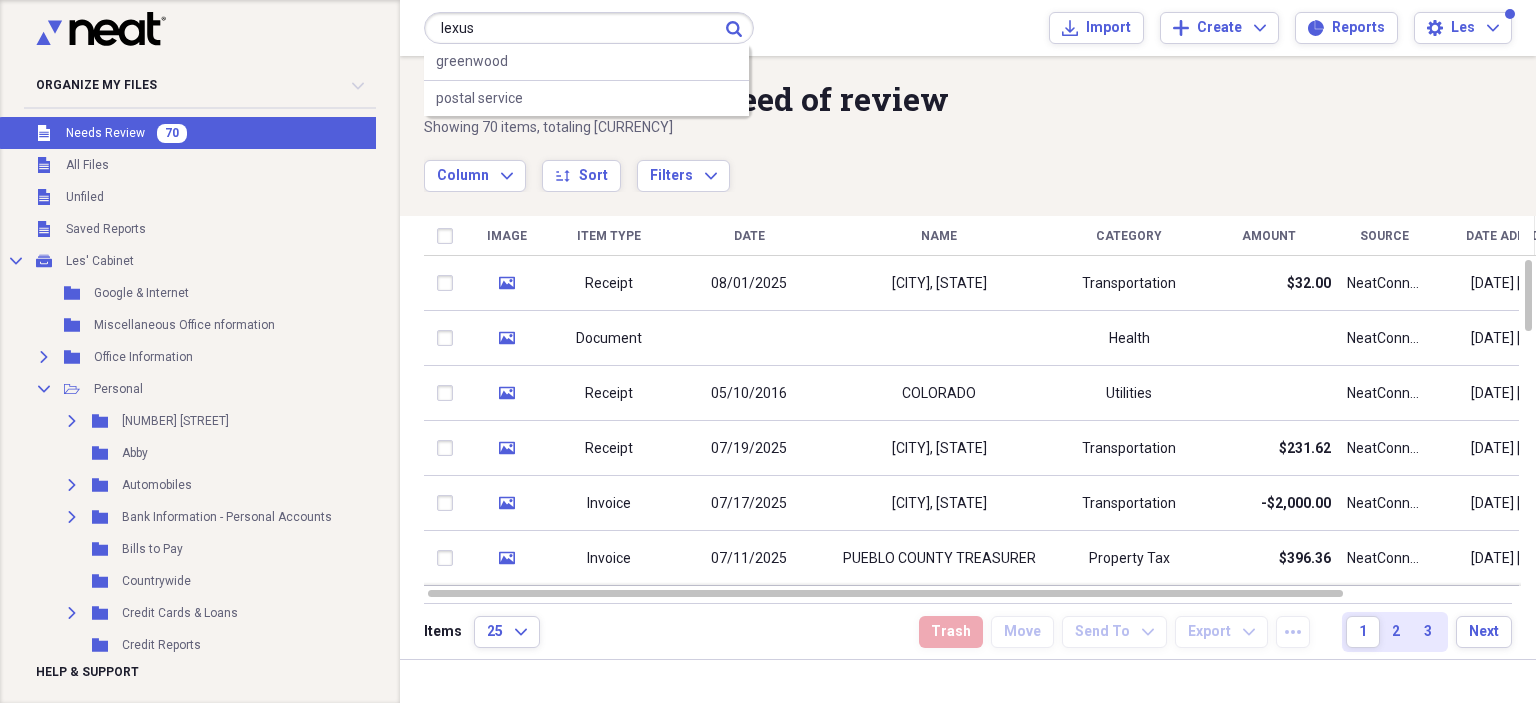 type on "lexus" 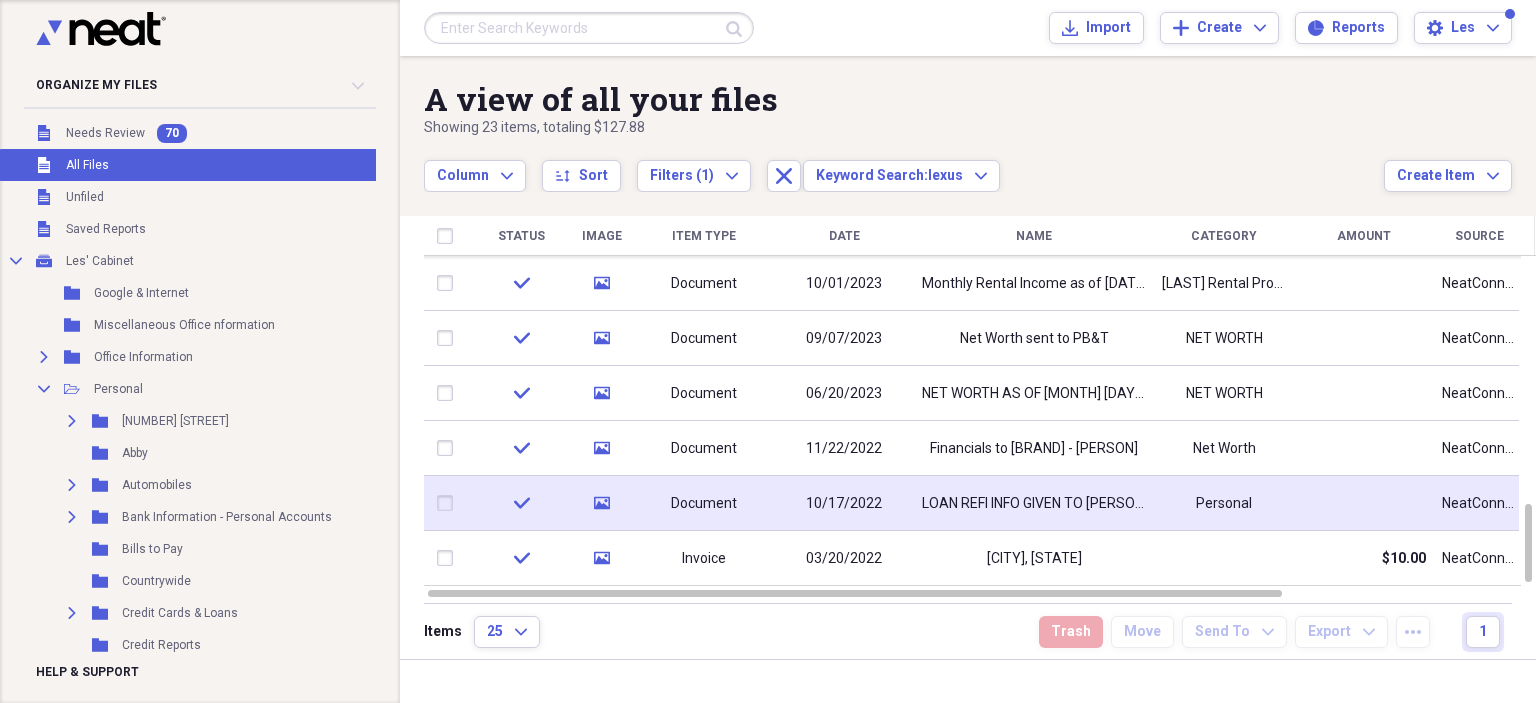 click on "LOAN REFI INFO GIVEN TO [PERSON] [COMPANY]" at bounding box center [1034, 503] 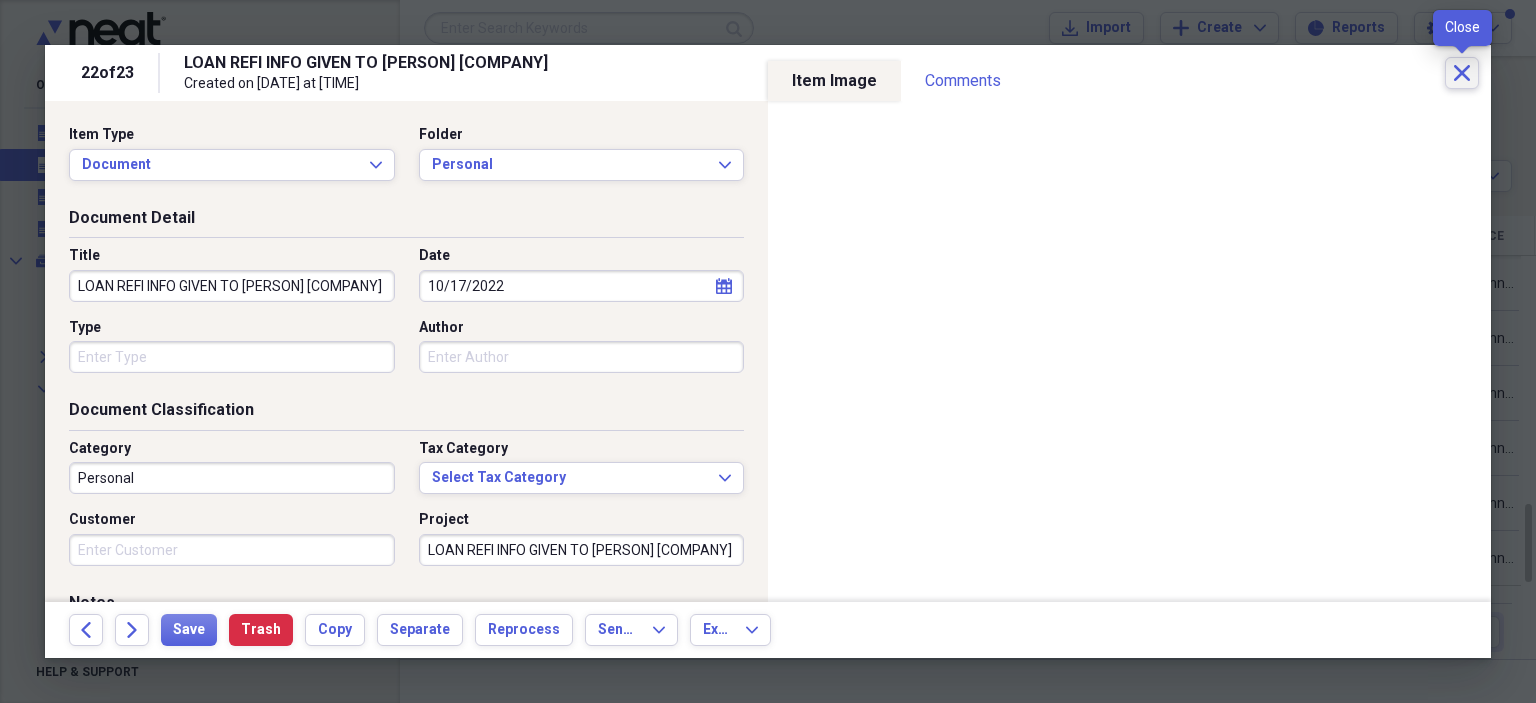 click 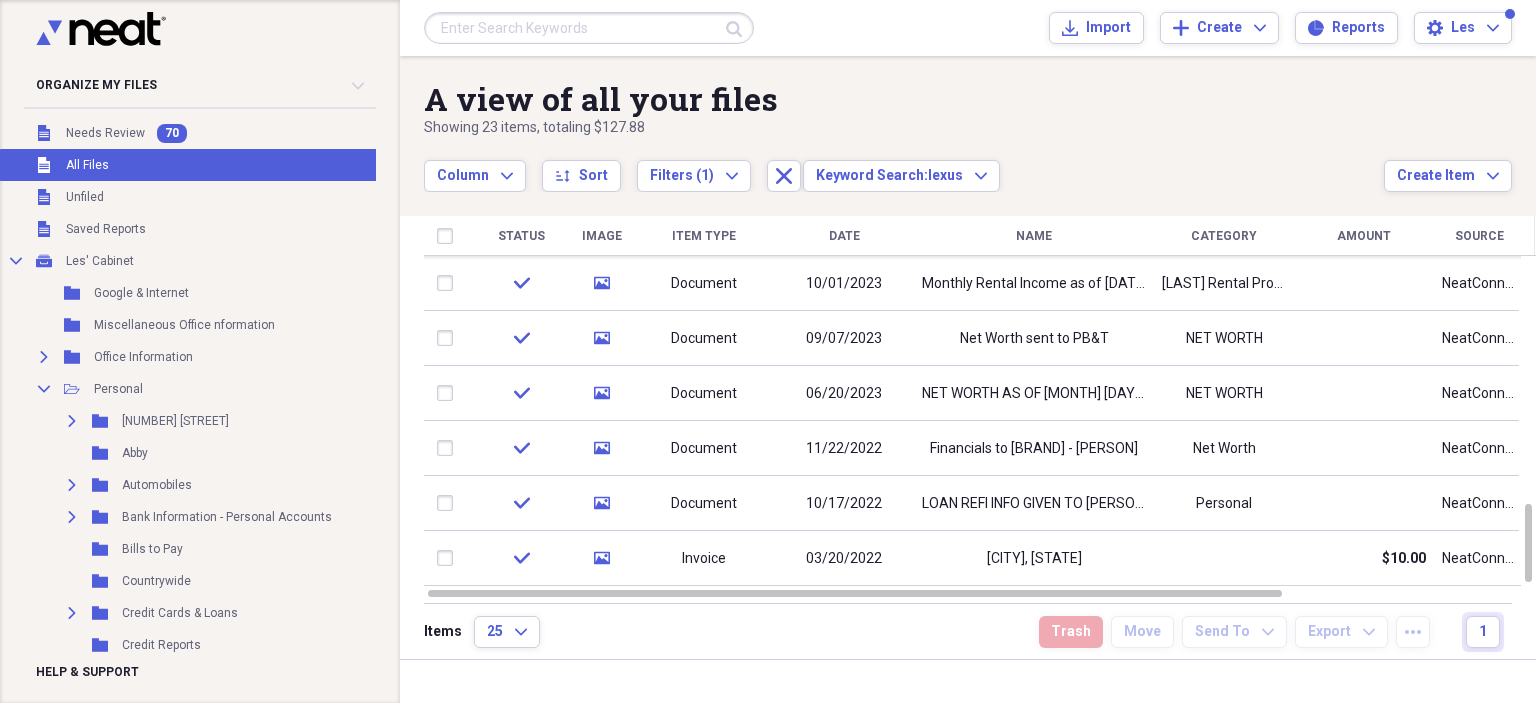 click at bounding box center (589, 28) 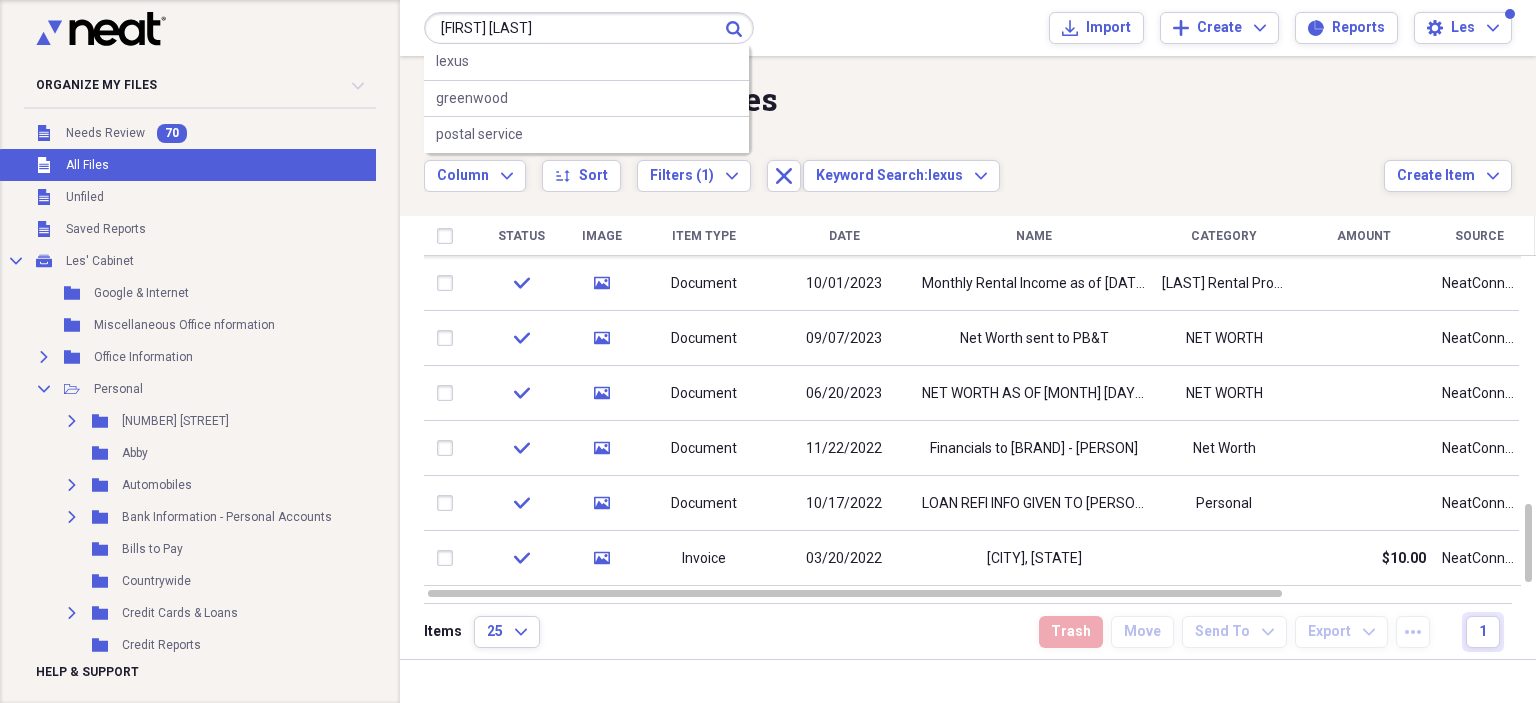 type on "[FIRST] [LAST]" 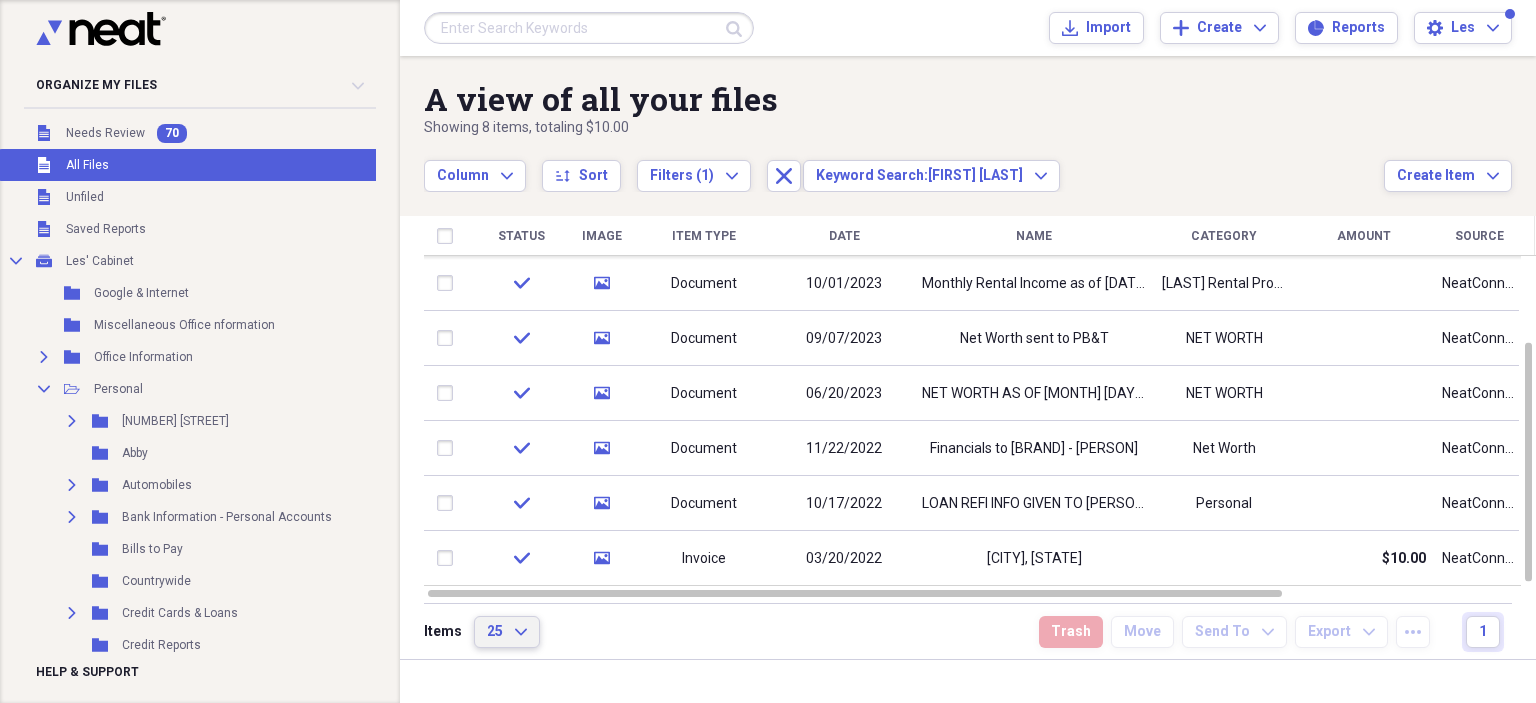 click on "Expand" 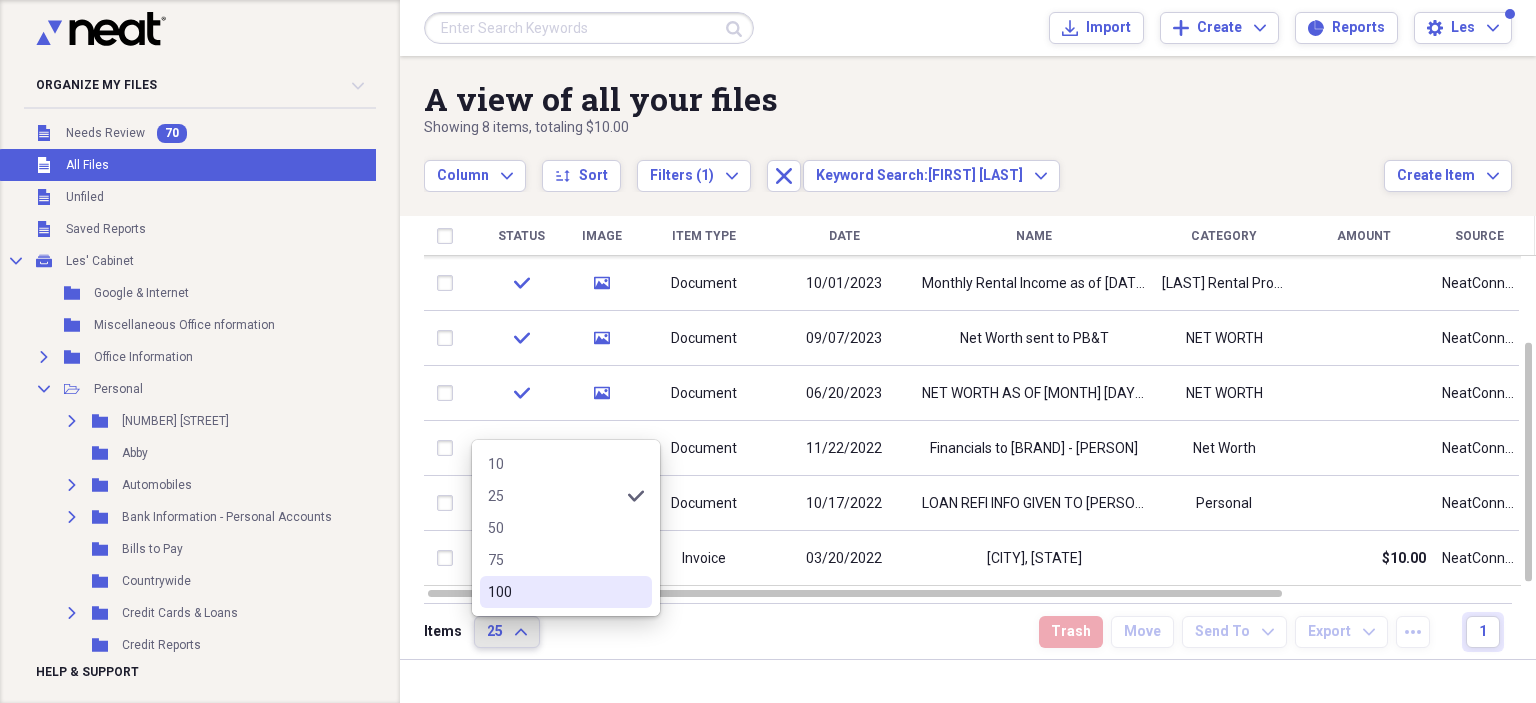 click on "100" at bounding box center [554, 592] 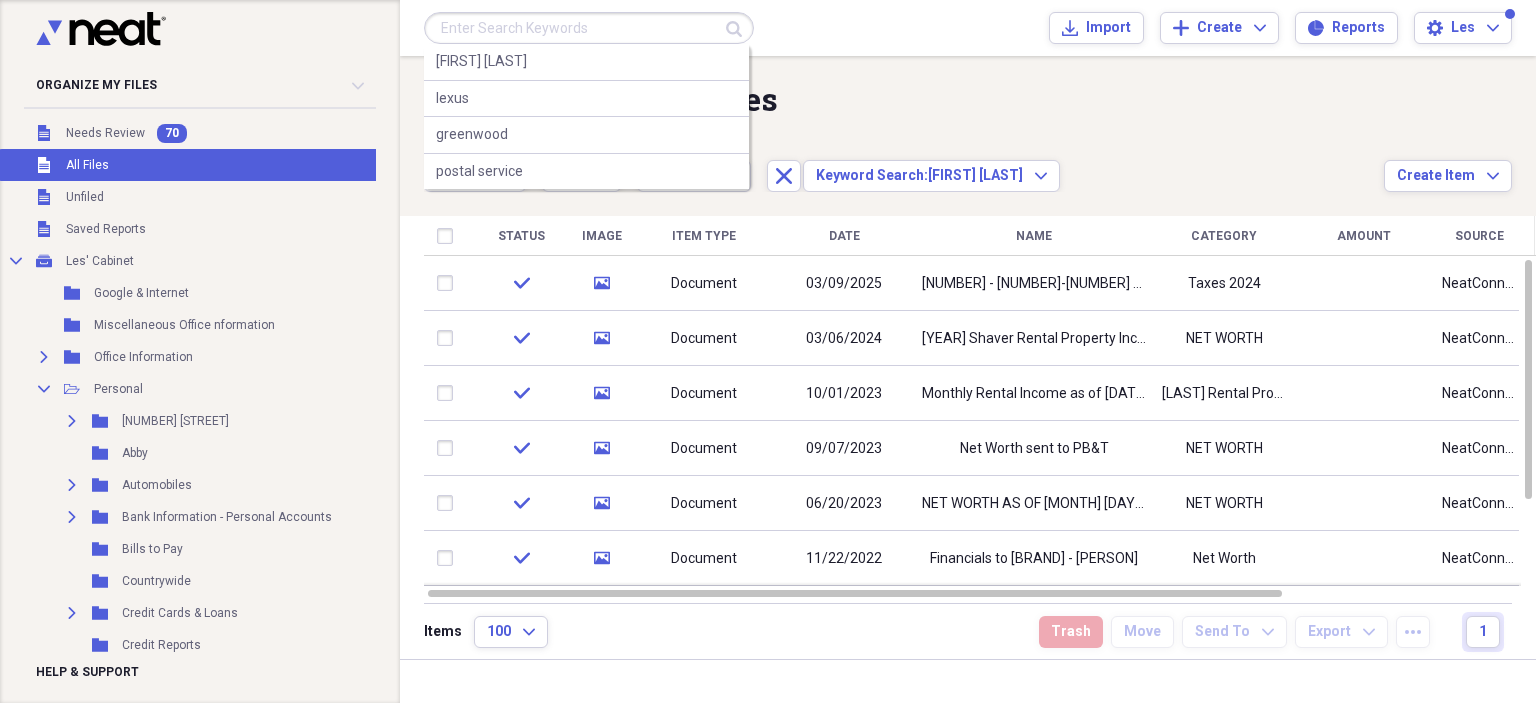 click at bounding box center (589, 28) 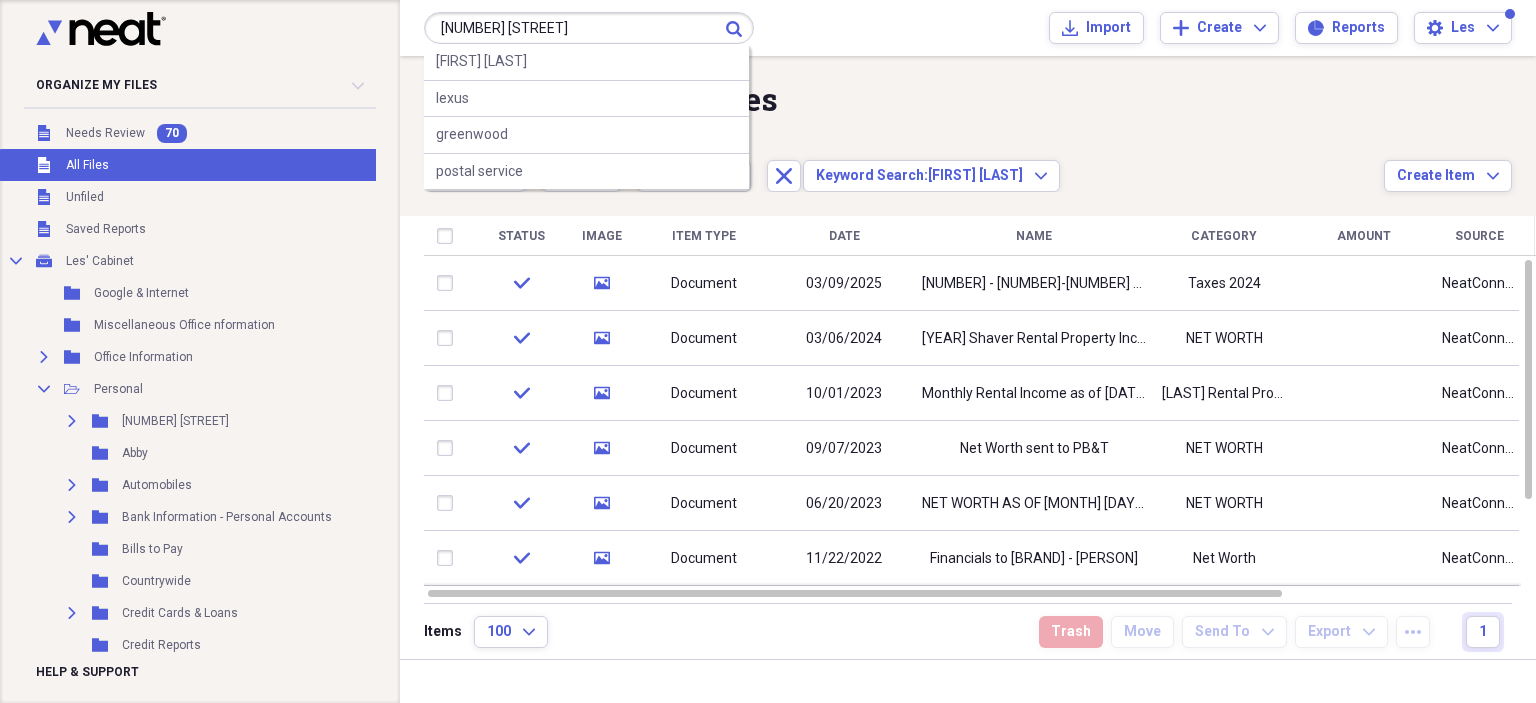 type on "[NUMBER] [STREET]" 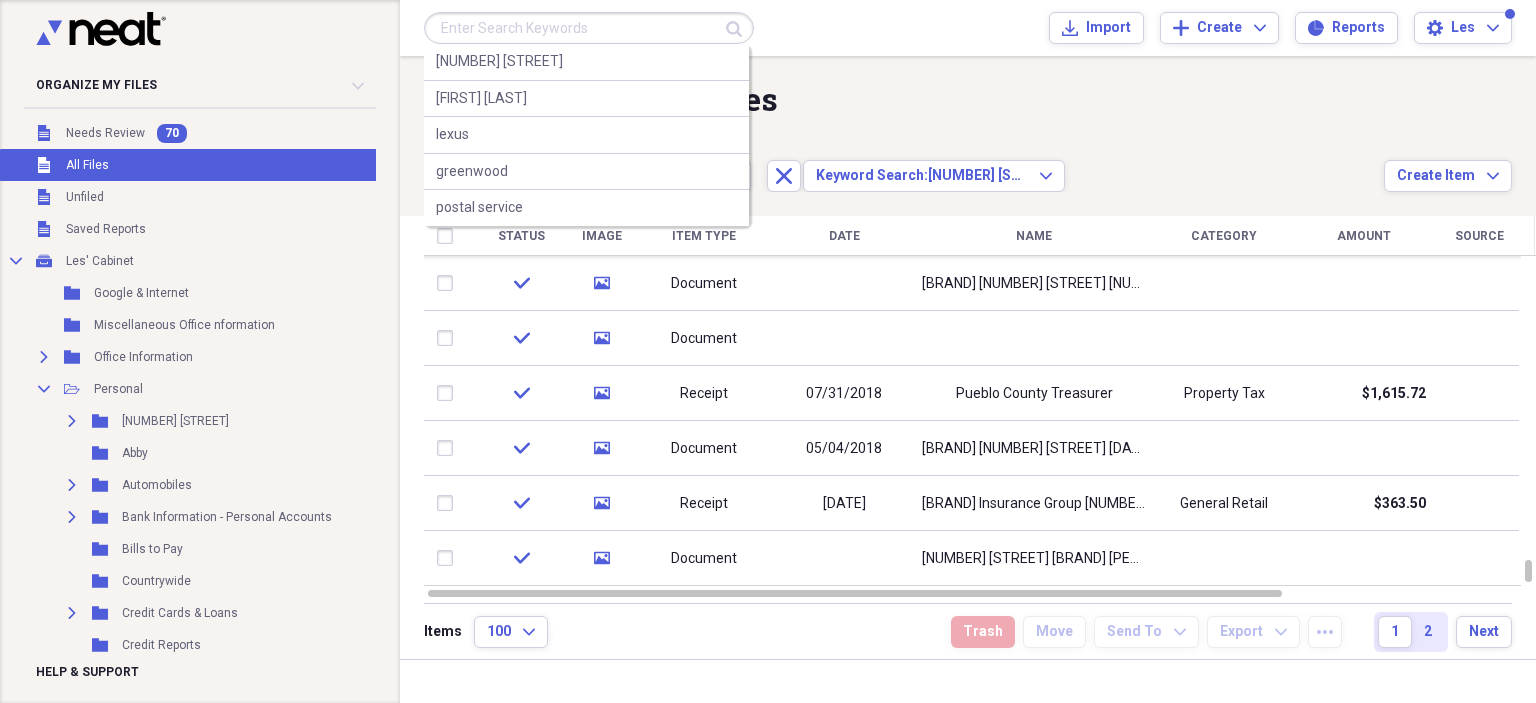 click at bounding box center (589, 28) 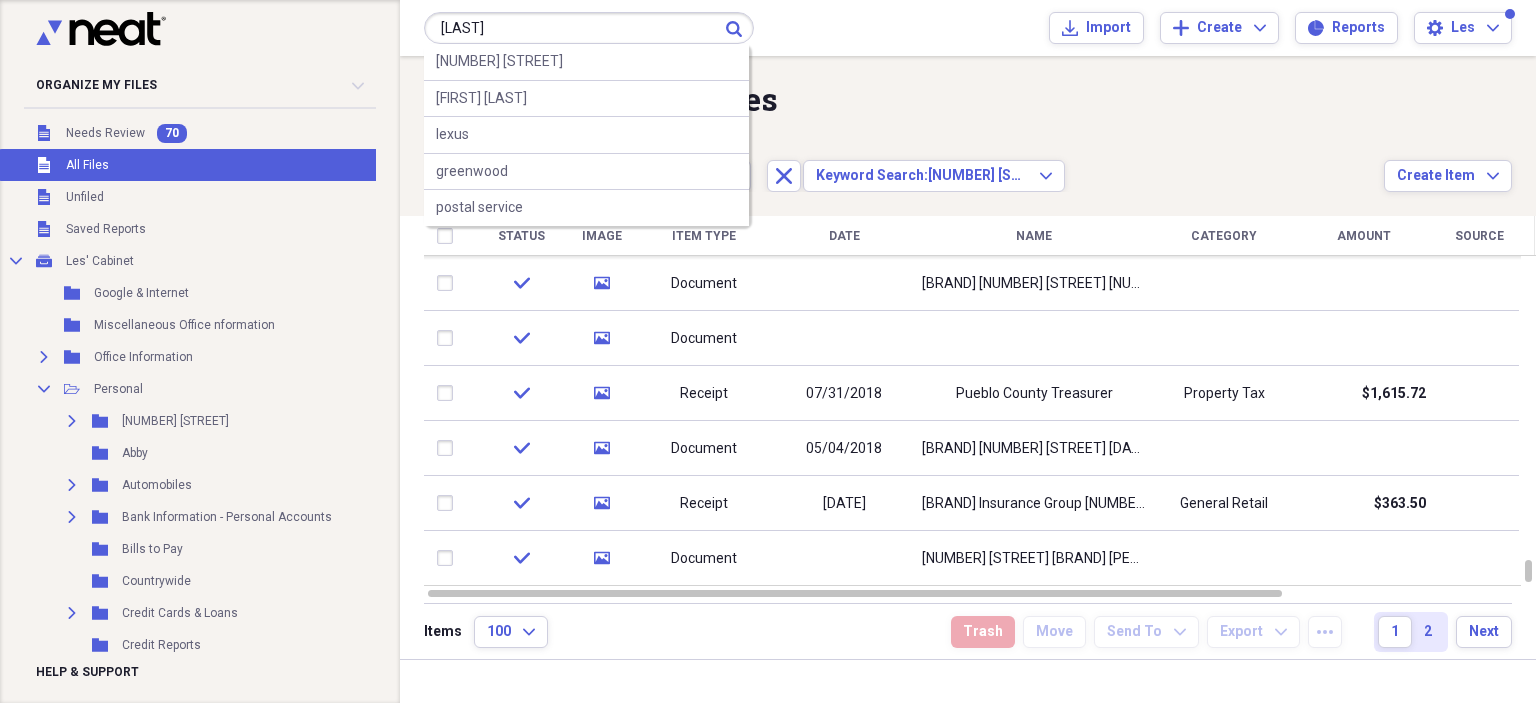 type on "[LAST]" 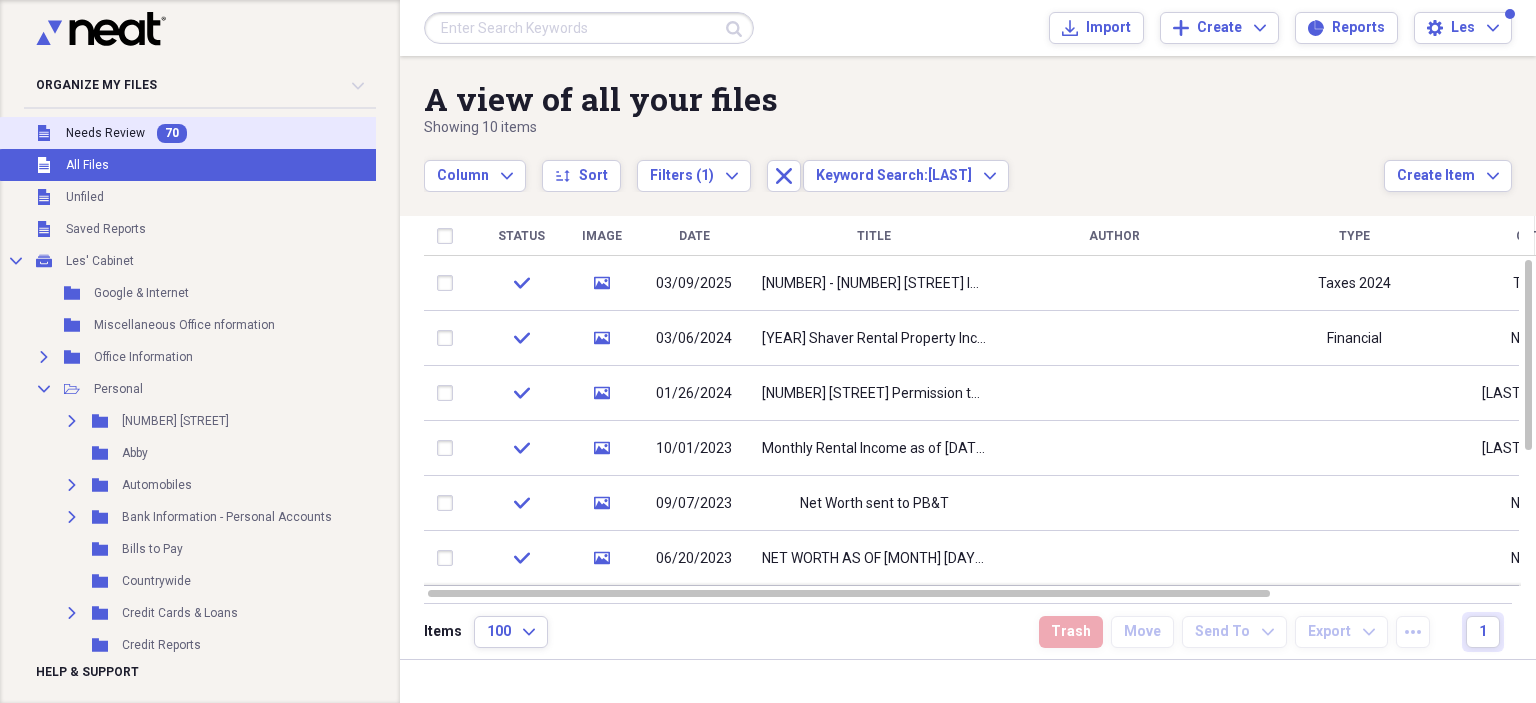 click on "Needs Review" at bounding box center [105, 133] 